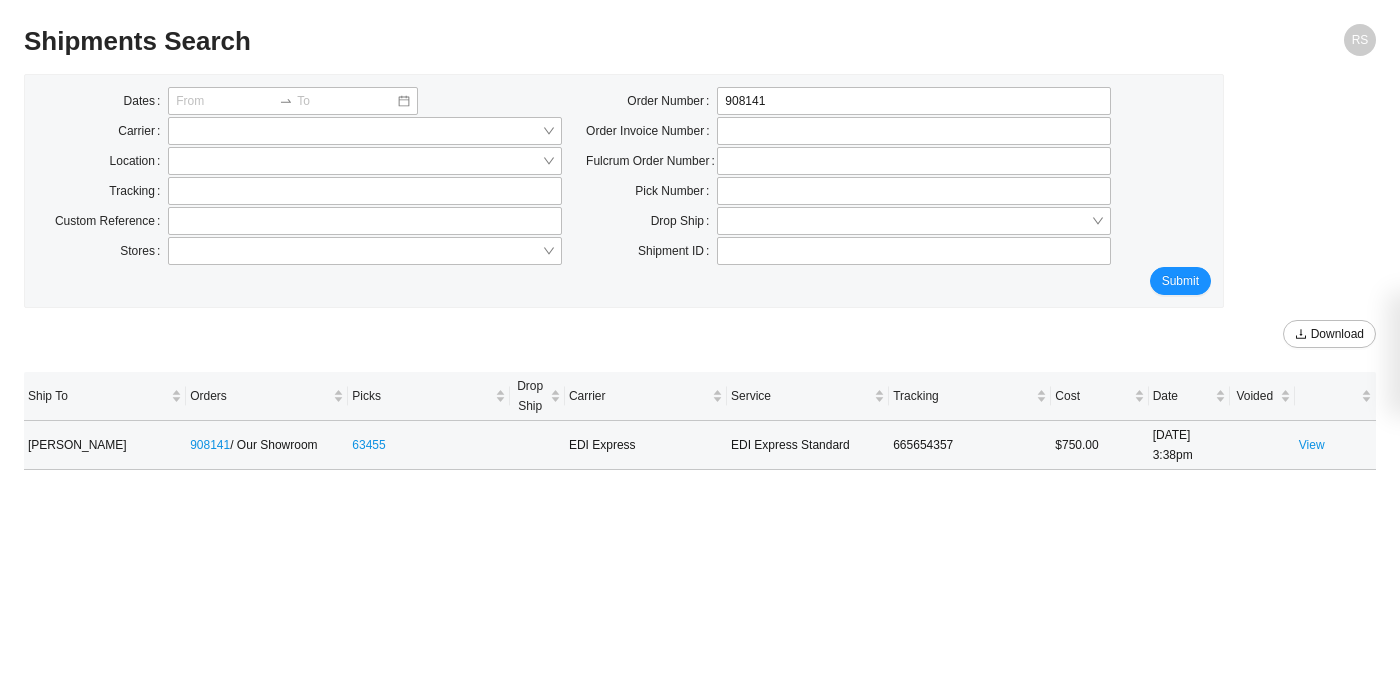 scroll, scrollTop: 0, scrollLeft: 0, axis: both 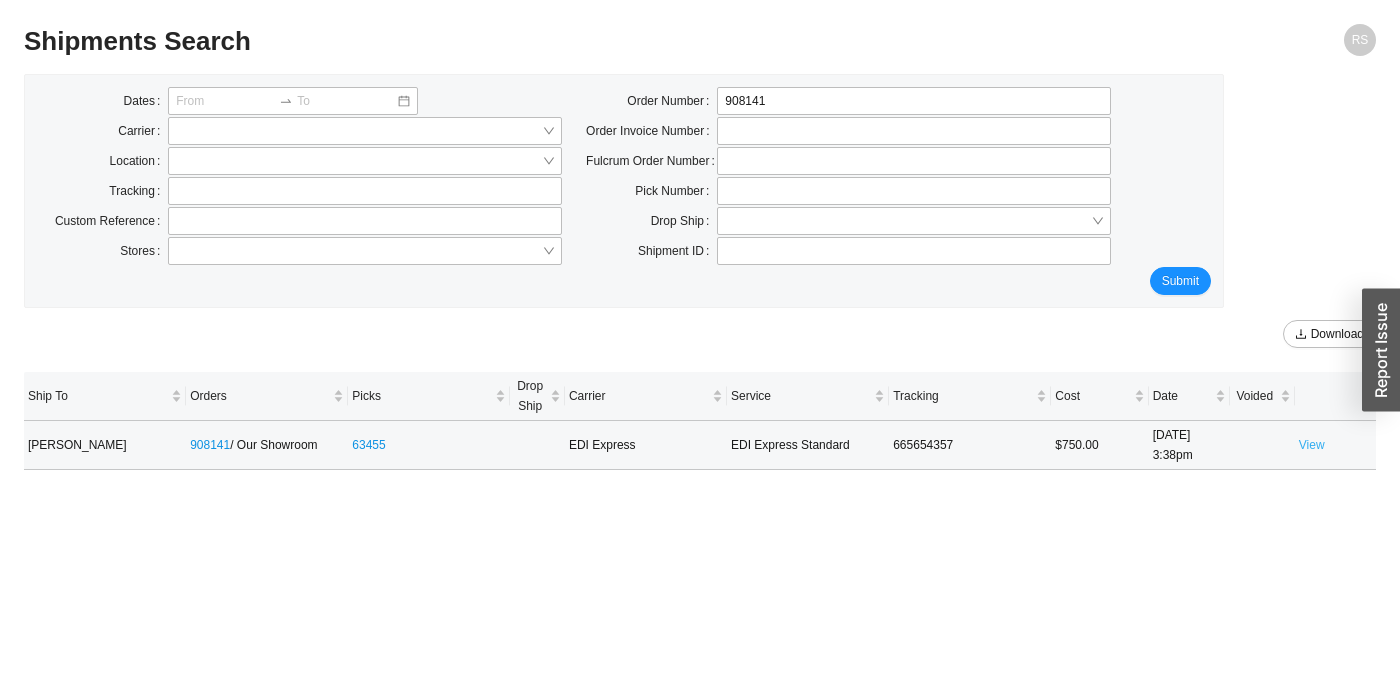 click on "View" at bounding box center (1312, 445) 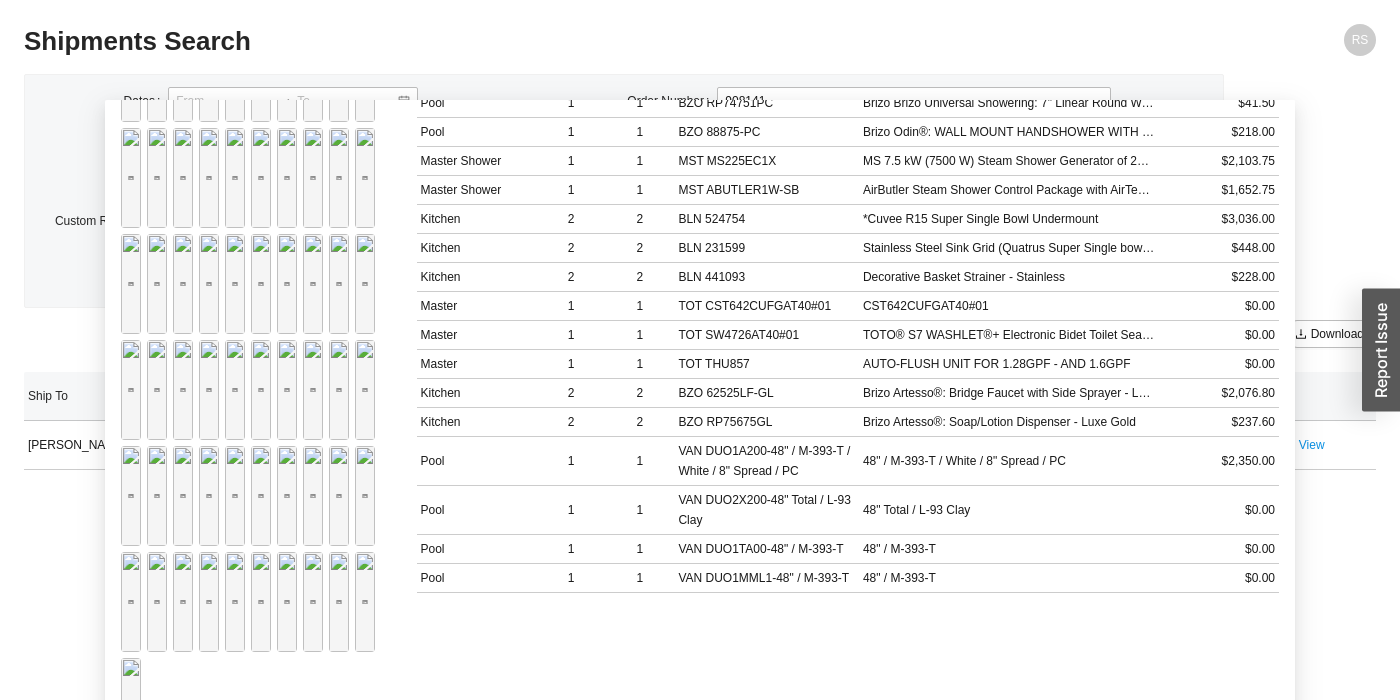 scroll, scrollTop: 2618, scrollLeft: 0, axis: vertical 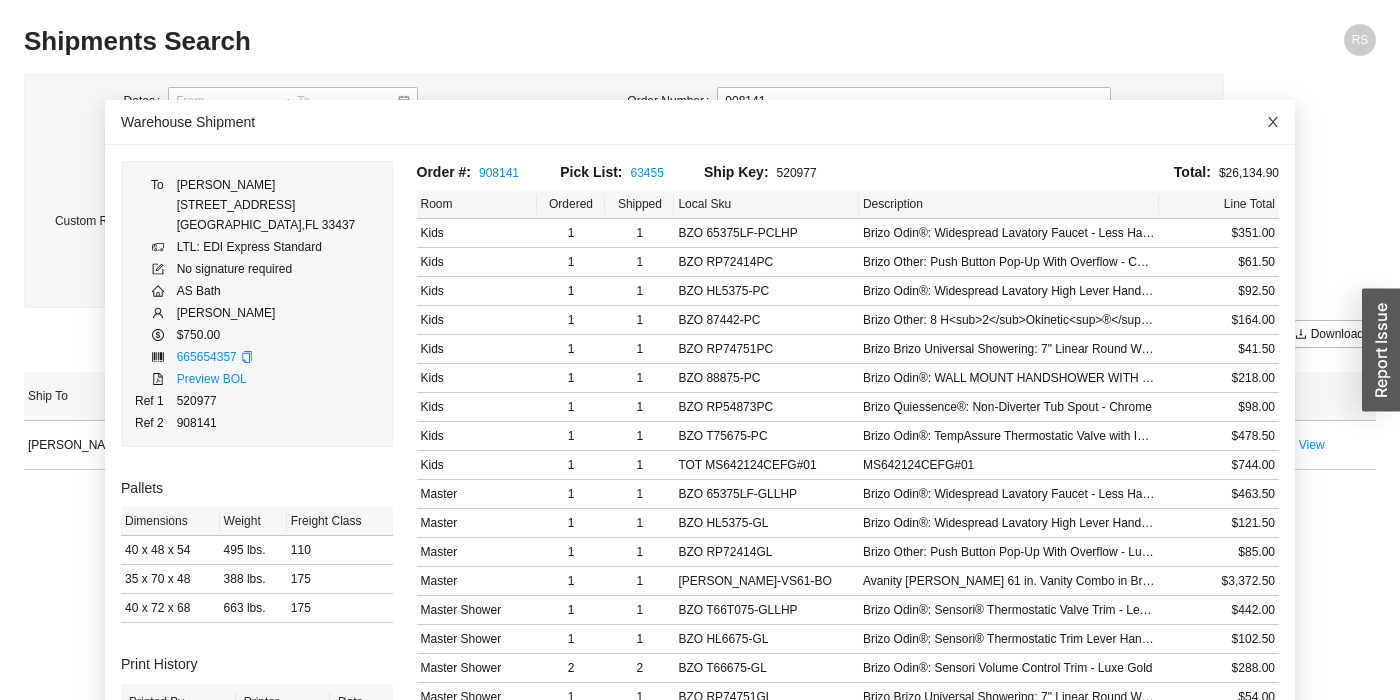 click 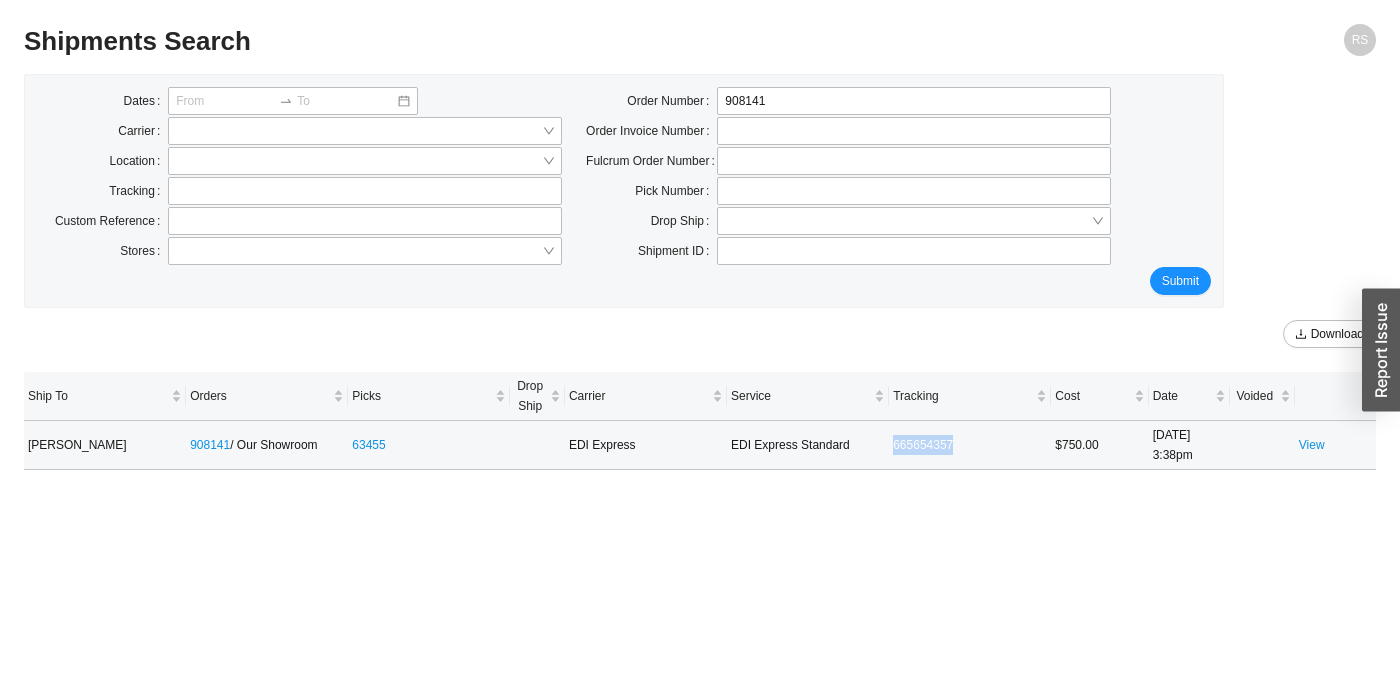 drag, startPoint x: 985, startPoint y: 450, endPoint x: 880, endPoint y: 456, distance: 105.17129 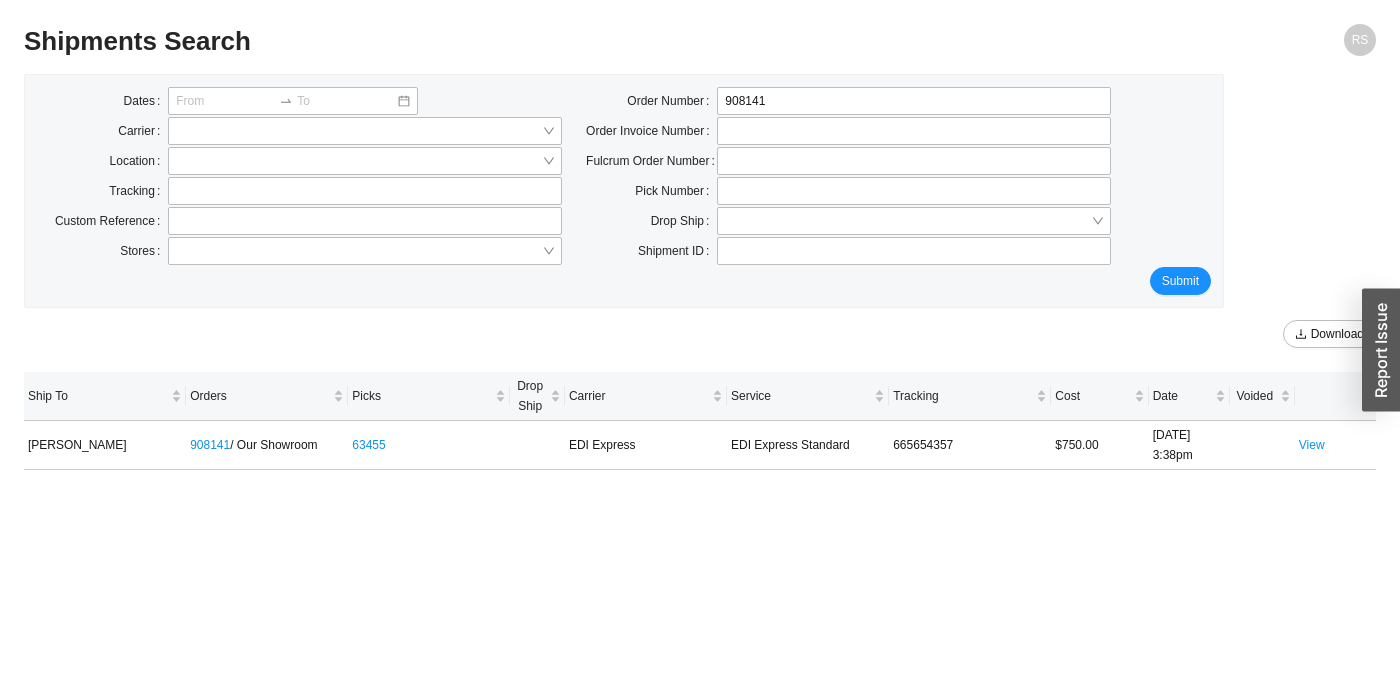 click on "Shipments Search RS Dates Carrier Location Tracking Custom Reference Stores Order Number 908141 Order Invoice Number Fulcrum Order Number Pick Number Drop Ship Shipment ID Submit Download Ship To Orders Picks Drop Ship Carrier Service Tracking Cost Date Voided SHLOME GOLOMB 908141  / Our Showroom 63455 EDI Express EDI Express Standard 665654357 $750.00 7/14/25 3:38pm View" at bounding box center (700, 362) 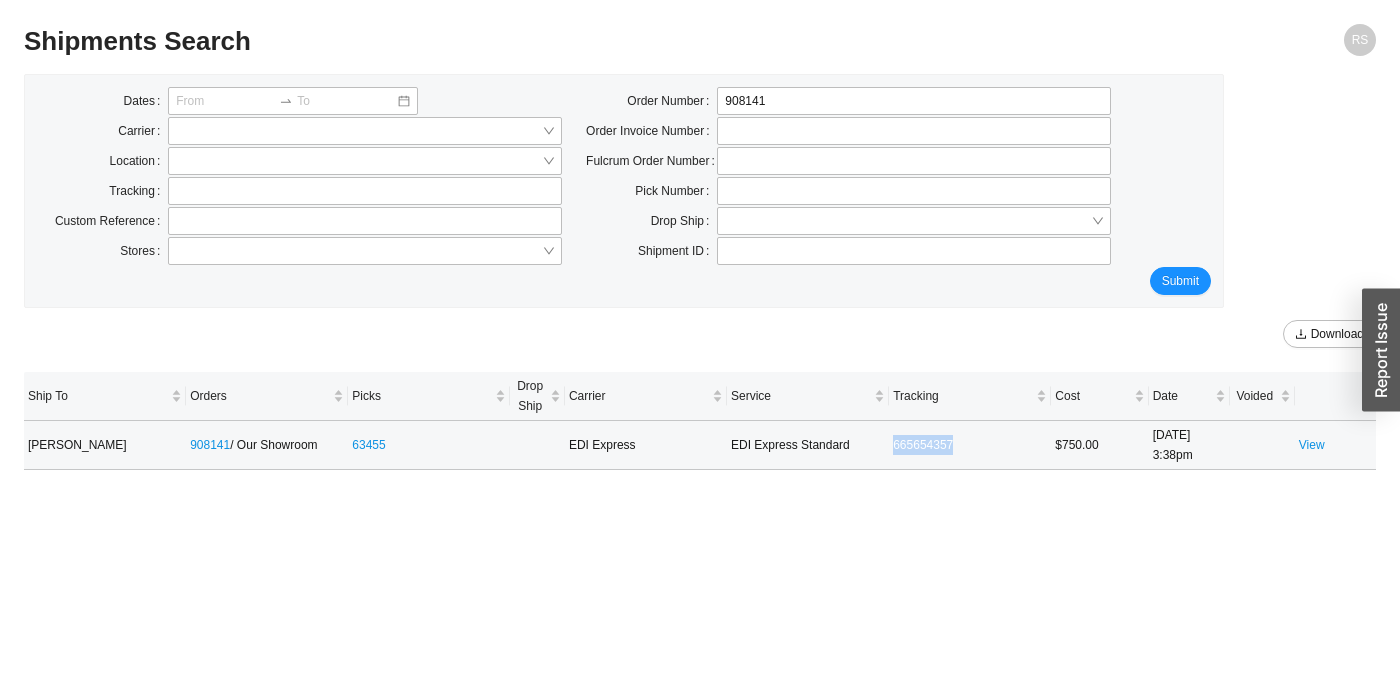 drag, startPoint x: 917, startPoint y: 442, endPoint x: 855, endPoint y: 446, distance: 62.1289 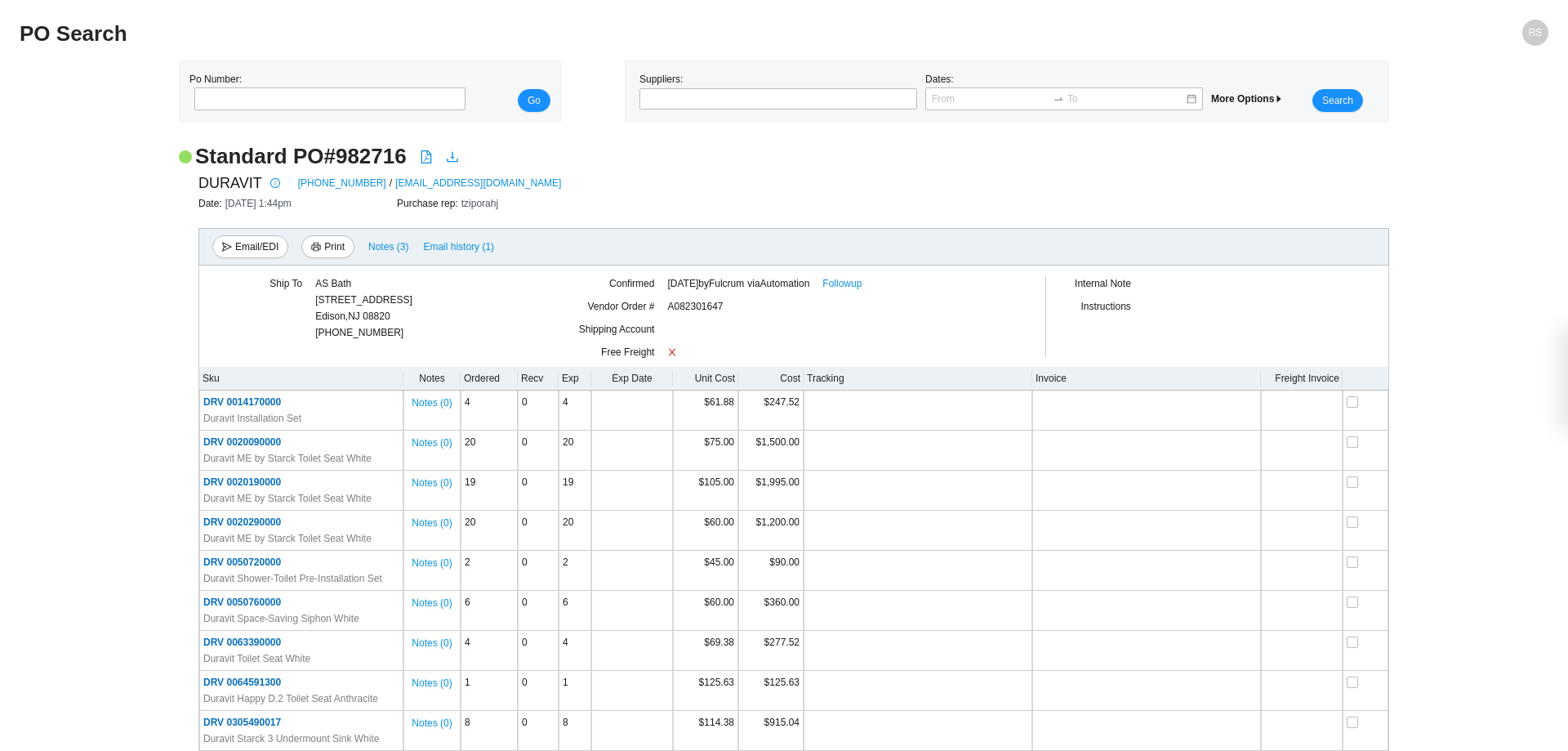 scroll, scrollTop: 0, scrollLeft: 0, axis: both 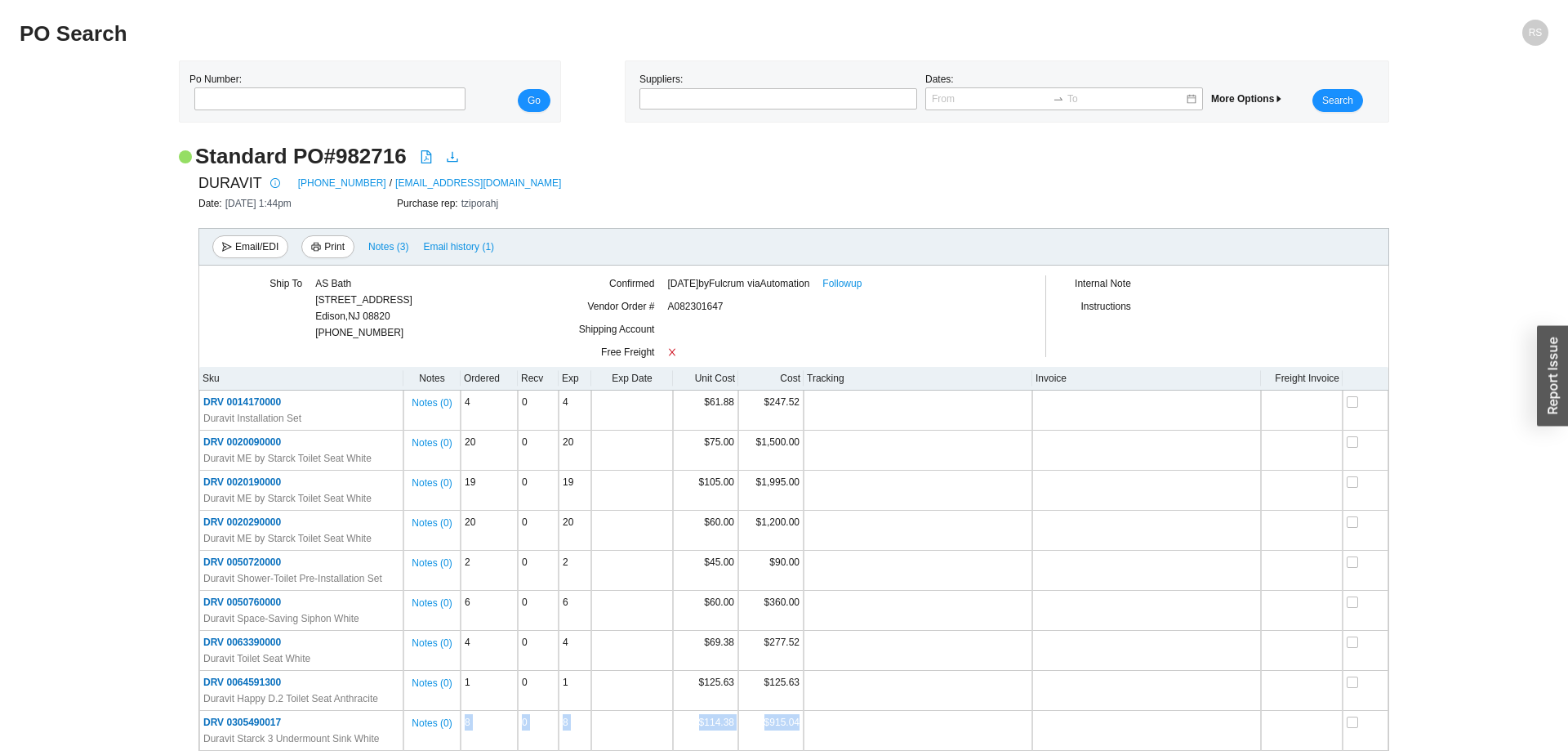 drag, startPoint x: 195, startPoint y: 155, endPoint x: 1477, endPoint y: 731, distance: 1405.4537 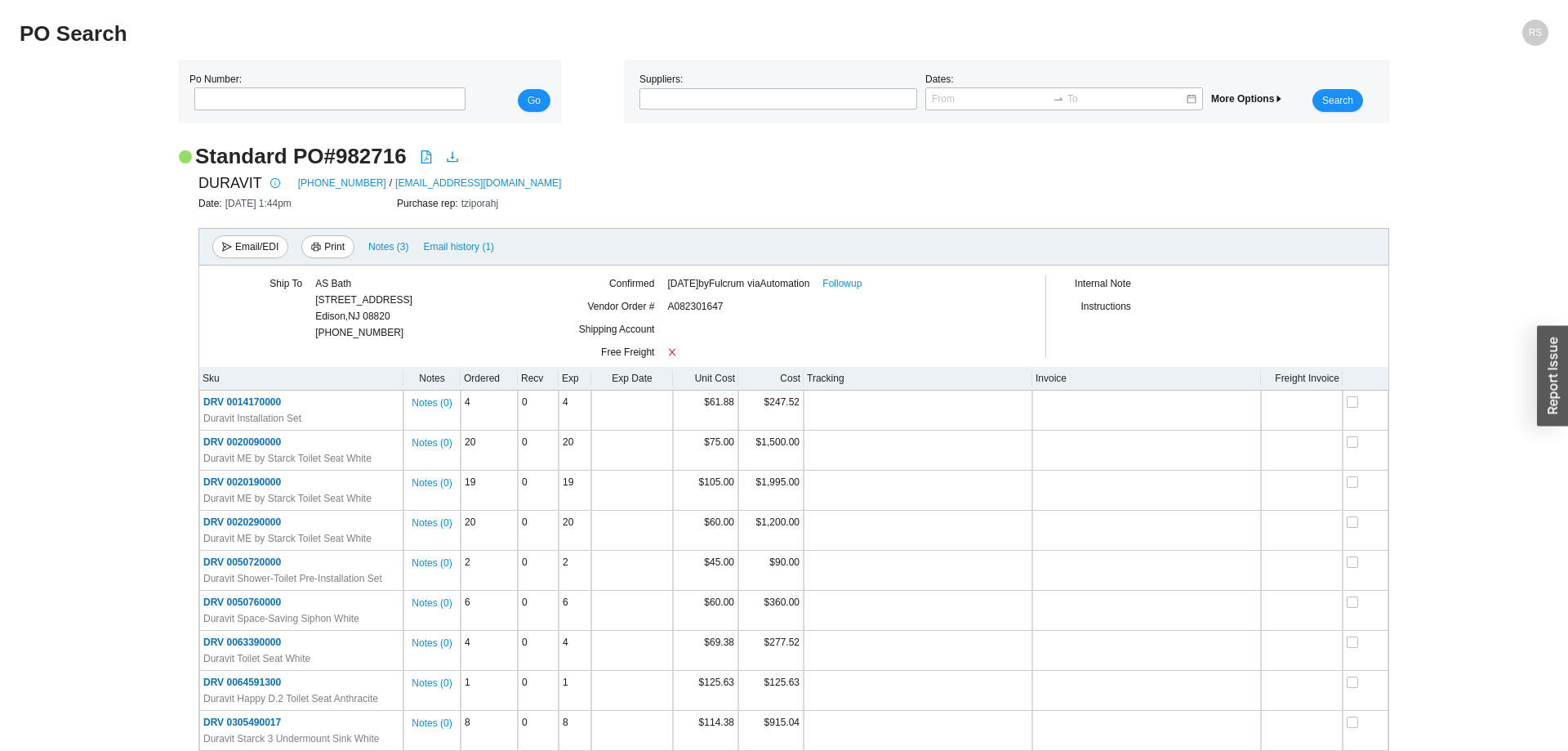 click on "Standard PO  # 982716 DURAVIT 888-387-2848 / orders@us.duravit.com Date: 7/15/25 1:44pm Purchase rep: tziporahj  Email/EDI  Print Notes ( 3 ) Email history (1) Ship To AS Bath 39 Progress Street Edison ,  NJ   08820 732-381-6930 Confirmed 7/16/2025  by  Fulcrum via  Automation Followup Vendor Order # A082301647 Shipping Account Free Freight Internal Note Instructions Sku Notes Ordered Recv Exp Exp Date Unit Cost Cost Tracking Invoice Freight Invoice                         DRV 0014170000   Duravit Installation Set Notes ( 0 ) 4 0 4 $61.88 $247.52 DRV 0020090000   Duravit ME by Starck Toilet Seat White Notes ( 0 ) 20 0 20 $75.00 $1,500.00 DRV 0020190000   Duravit ME by Starck Toilet Seat White Notes ( 0 ) 19 0 19 $105.00 $1,995.00 DRV 0020290000   Duravit ME by Starck Toilet Seat White Notes ( 0 ) 20 0 20 $60.00 $1,200.00 DRV 0050720000   Duravit Shower-Toilet Pre-Installation Set Notes ( 0 ) 2 0 2 $45.00 $90.00 DRV 0050760000   Duravit Space-Saving Siphon White Notes ( 0 ) 6 0 6 $60.00 $360.00" at bounding box center (784, 1164) 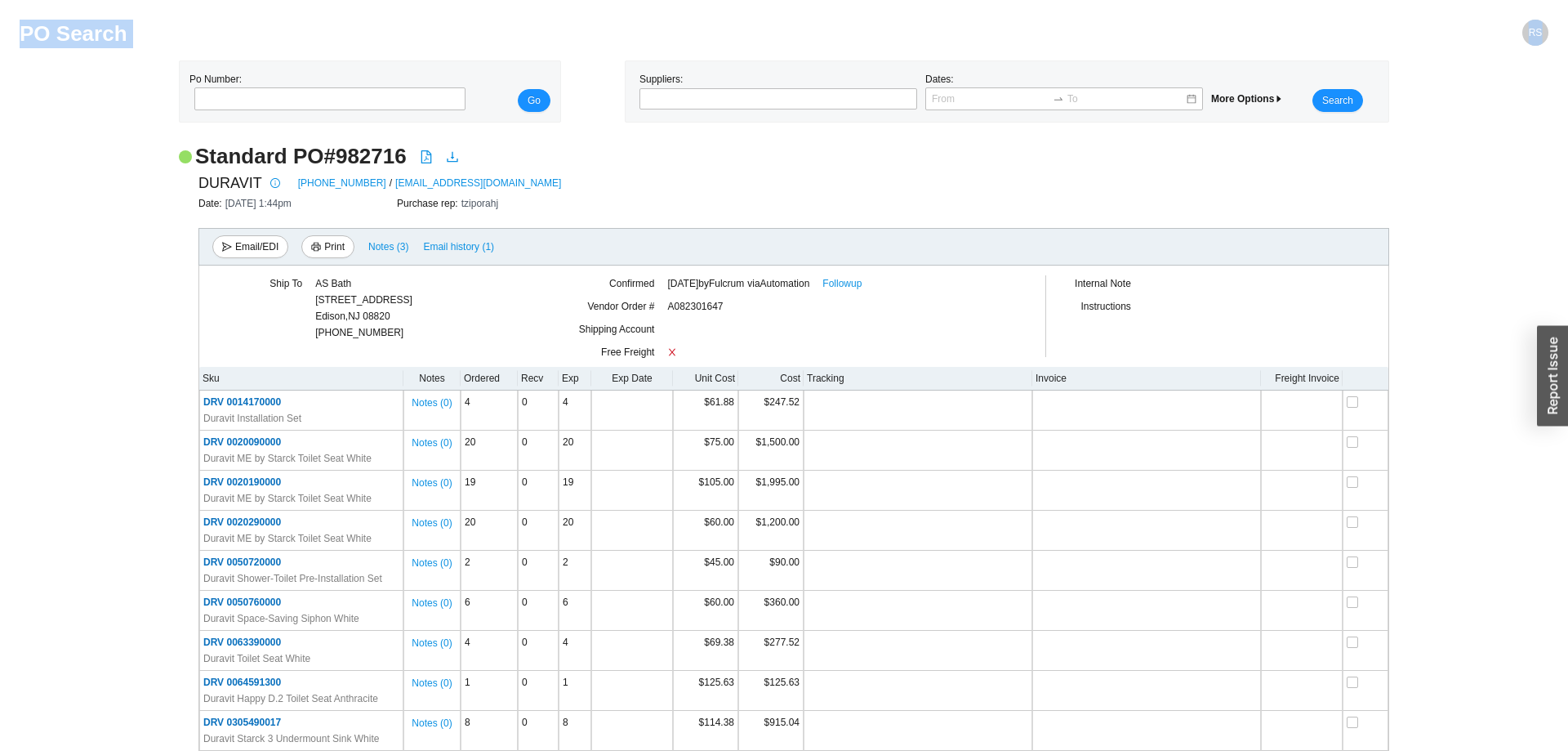 drag, startPoint x: 1477, startPoint y: 731, endPoint x: 0, endPoint y: 14, distance: 1641.834 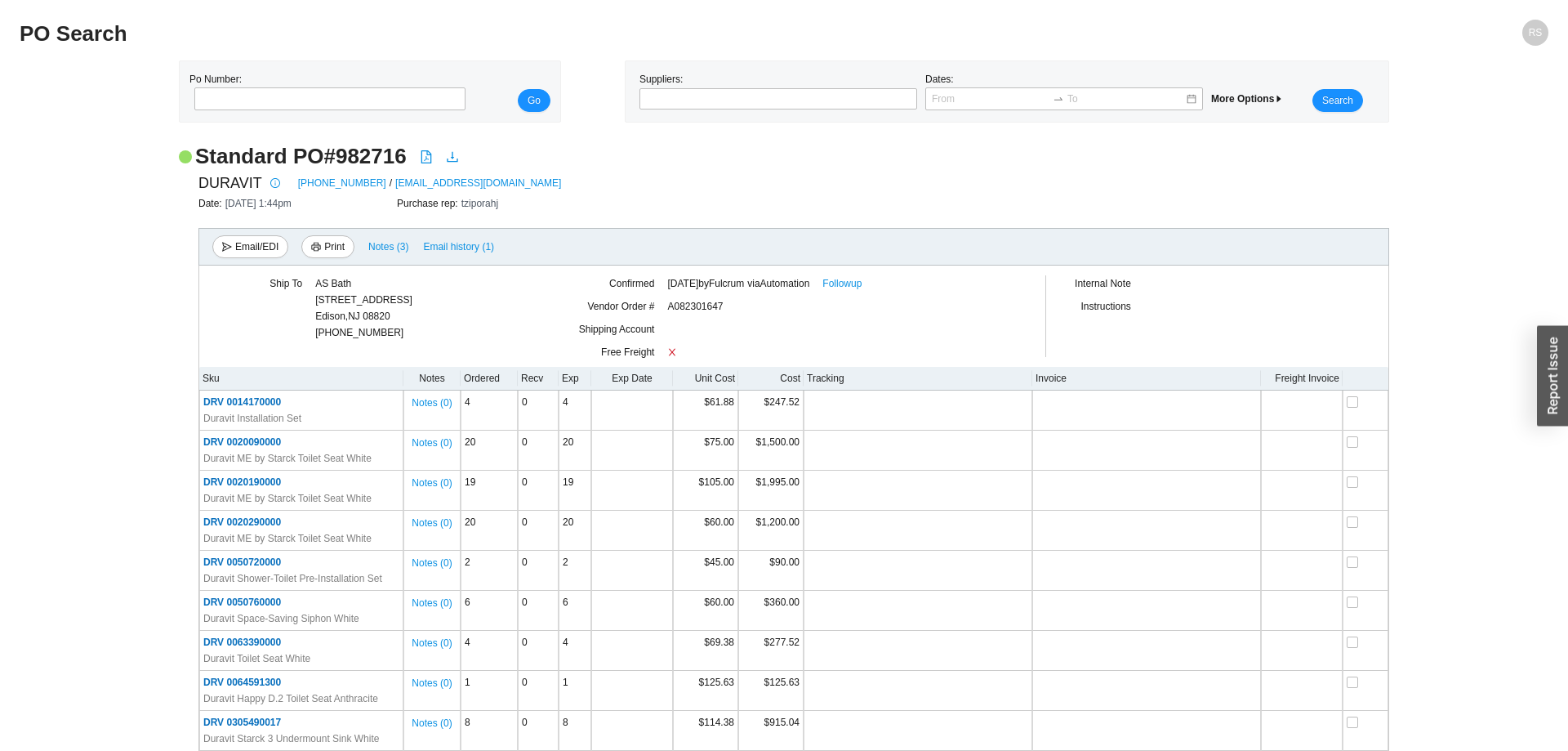 click on "PO Search RS Po Number: Go Suppliers:   Dates: More Options  Search     Standard PO  # 982716 DURAVIT 888-387-2848 / orders@us.duravit.com Date: 7/15/25 1:44pm Purchase rep: tziporahj  Email/EDI  Print Notes ( 3 ) Email history (1) Ship To AS Bath 39 Progress Street Edison ,  NJ   08820 732-381-6930 Confirmed 7/16/2025  by  Fulcrum via  Automation Followup Vendor Order # A082301647 Shipping Account Free Freight Internal Note Instructions Sku Notes Ordered Recv Exp Exp Date Unit Cost Cost Tracking Invoice Freight Invoice                         DRV 0014170000   Duravit Installation Set Notes ( 0 ) 4 0 4 $61.88 $247.52 DRV 0020090000   Duravit ME by Starck Toilet Seat White Notes ( 0 ) 20 0 20 $75.00 $1,500.00 DRV 0020190000   Duravit ME by Starck Toilet Seat White Notes ( 0 ) 19 0 19 $105.00 $1,995.00 DRV 0020290000   Duravit ME by Starck Toilet Seat White Notes ( 0 ) 20 0 20 $60.00 $1,200.00 DRV 0050720000   Duravit Shower-Toilet Pre-Installation Set Notes ( 0 ) 2 0 2 $45.00 $90.00 DRV 0050760000" at bounding box center (784, 1093) 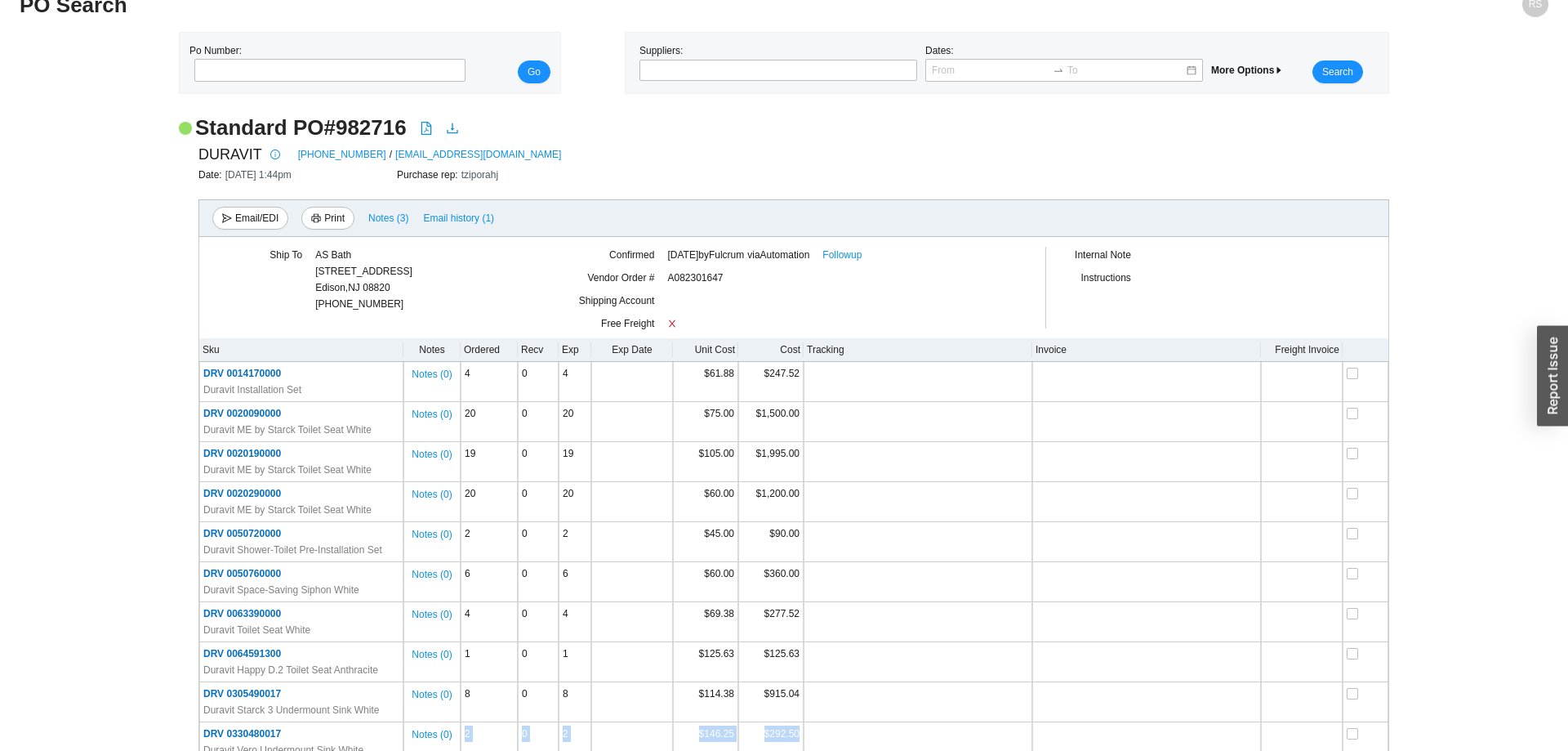 drag, startPoint x: 661, startPoint y: 342, endPoint x: 1462, endPoint y: 727, distance: 888.7216 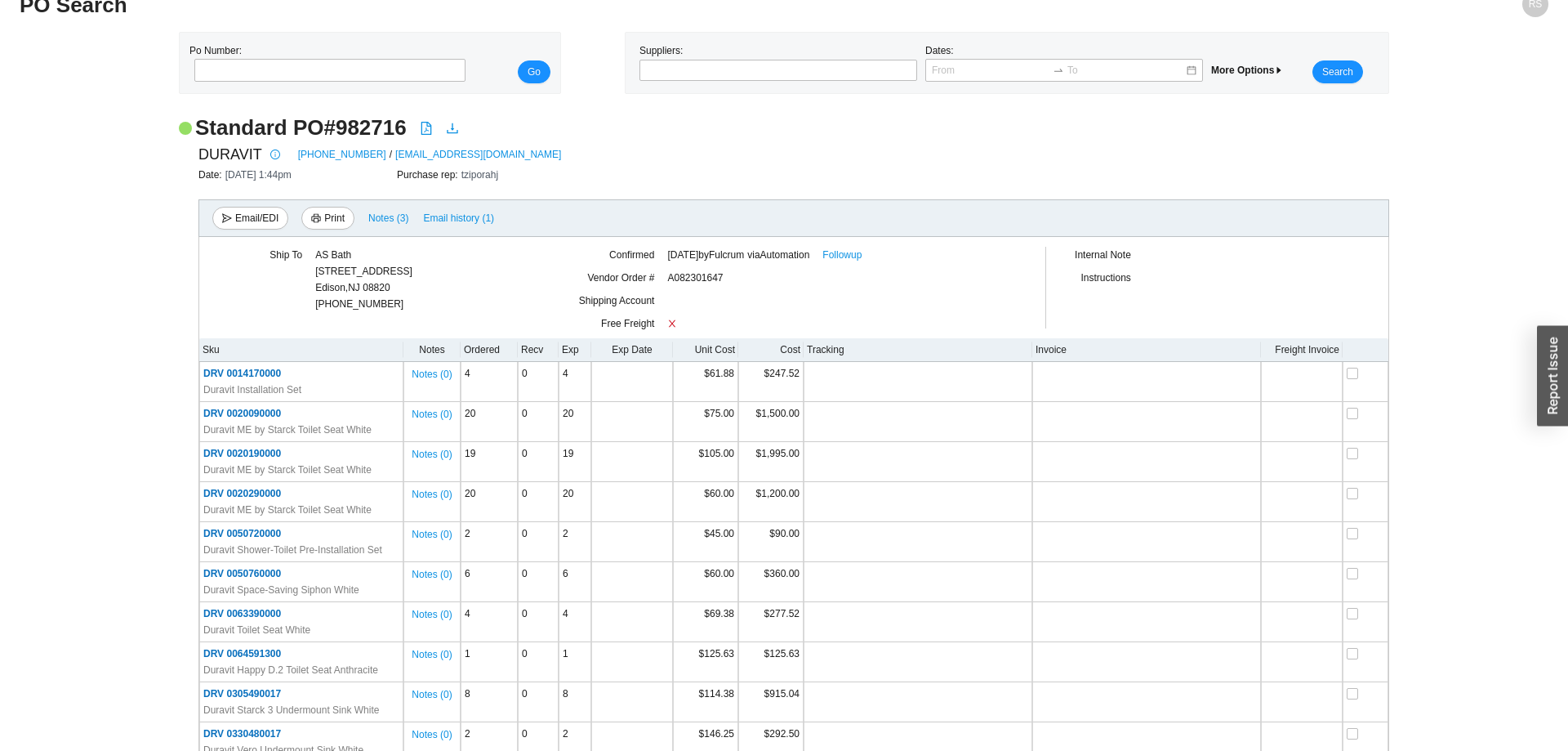 click on "Standard PO  # 982716 DURAVIT 888-387-2848 / orders@us.duravit.com Date: 7/15/25 1:44pm Purchase rep: tziporahj  Email/EDI  Print Notes ( 3 ) Email history (1) Ship To AS Bath 39 Progress Street Edison ,  NJ   08820 732-381-6930 Confirmed 7/16/2025  by  Fulcrum via  Automation Followup Vendor Order # A082301647 Shipping Account Free Freight Internal Note Instructions Sku Notes Ordered Recv Exp Exp Date Unit Cost Cost Tracking Invoice Freight Invoice                         DRV 0014170000   Duravit Installation Set Notes ( 0 ) 4 0 4 $61.88 $247.52 DRV 0020090000   Duravit ME by Starck Toilet Seat White Notes ( 0 ) 20 0 20 $75.00 $1,500.00 DRV 0020190000   Duravit ME by Starck Toilet Seat White Notes ( 0 ) 19 0 19 $105.00 $1,995.00 DRV 0020290000   Duravit ME by Starck Toilet Seat White Notes ( 0 ) 20 0 20 $60.00 $1,200.00 DRV 0050720000   Duravit Shower-Toilet Pre-Installation Set Notes ( 0 ) 2 0 2 $45.00 $90.00 DRV 0050760000   Duravit Space-Saving Siphon White Notes ( 0 ) 6 0 6 $60.00 $360.00" at bounding box center [784, 1135] 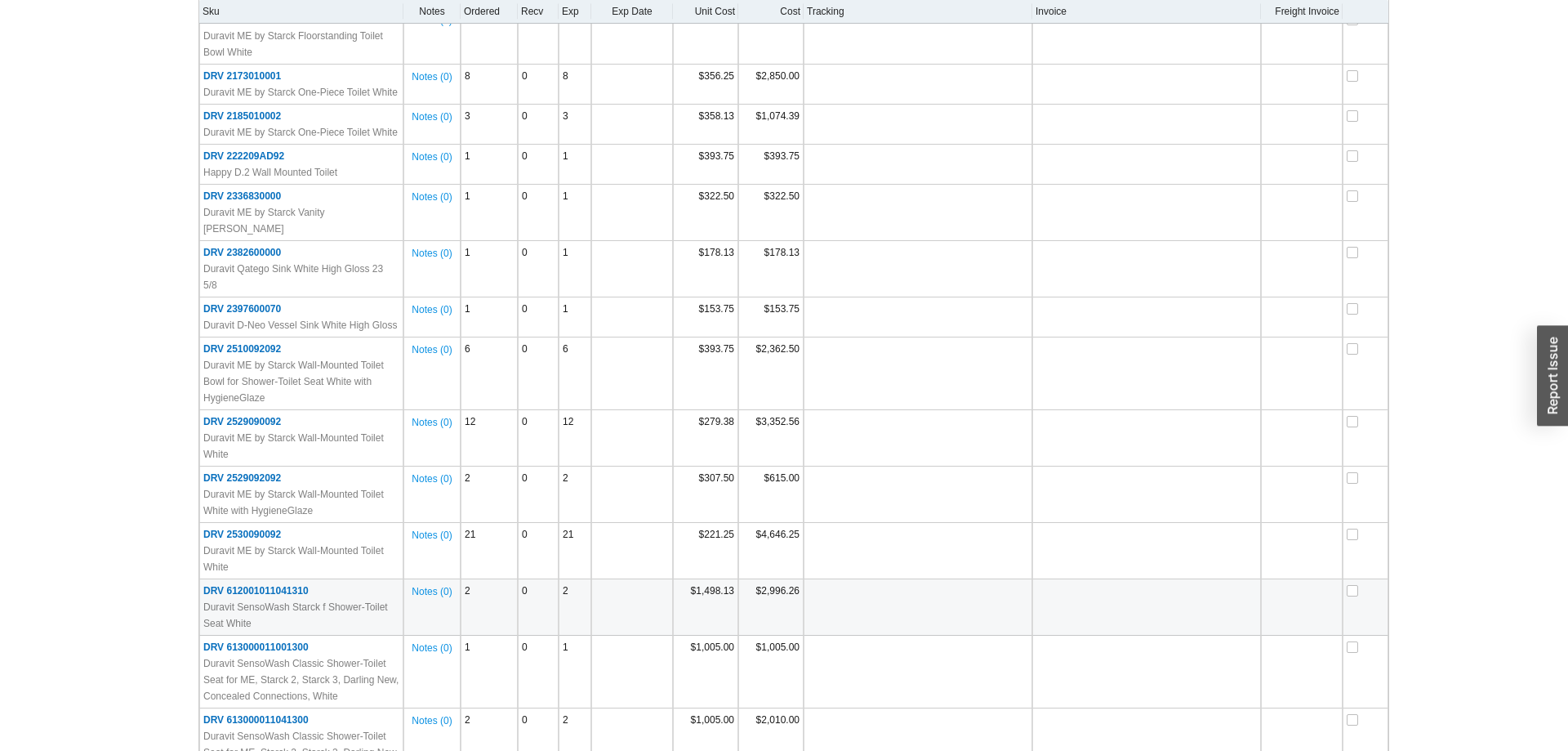 scroll, scrollTop: 1369, scrollLeft: 0, axis: vertical 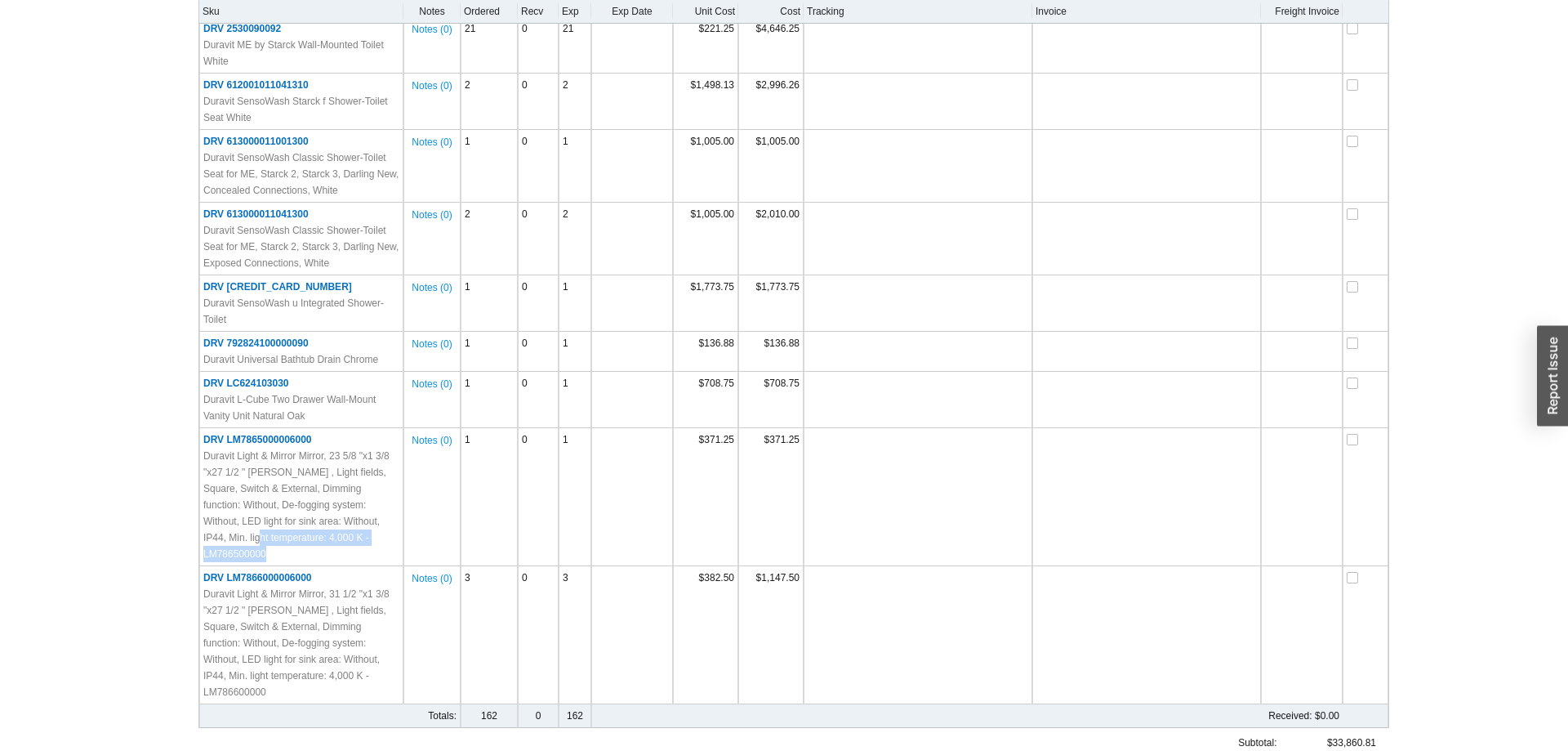 drag, startPoint x: 353, startPoint y: 626, endPoint x: 162, endPoint y: 513, distance: 221.92341 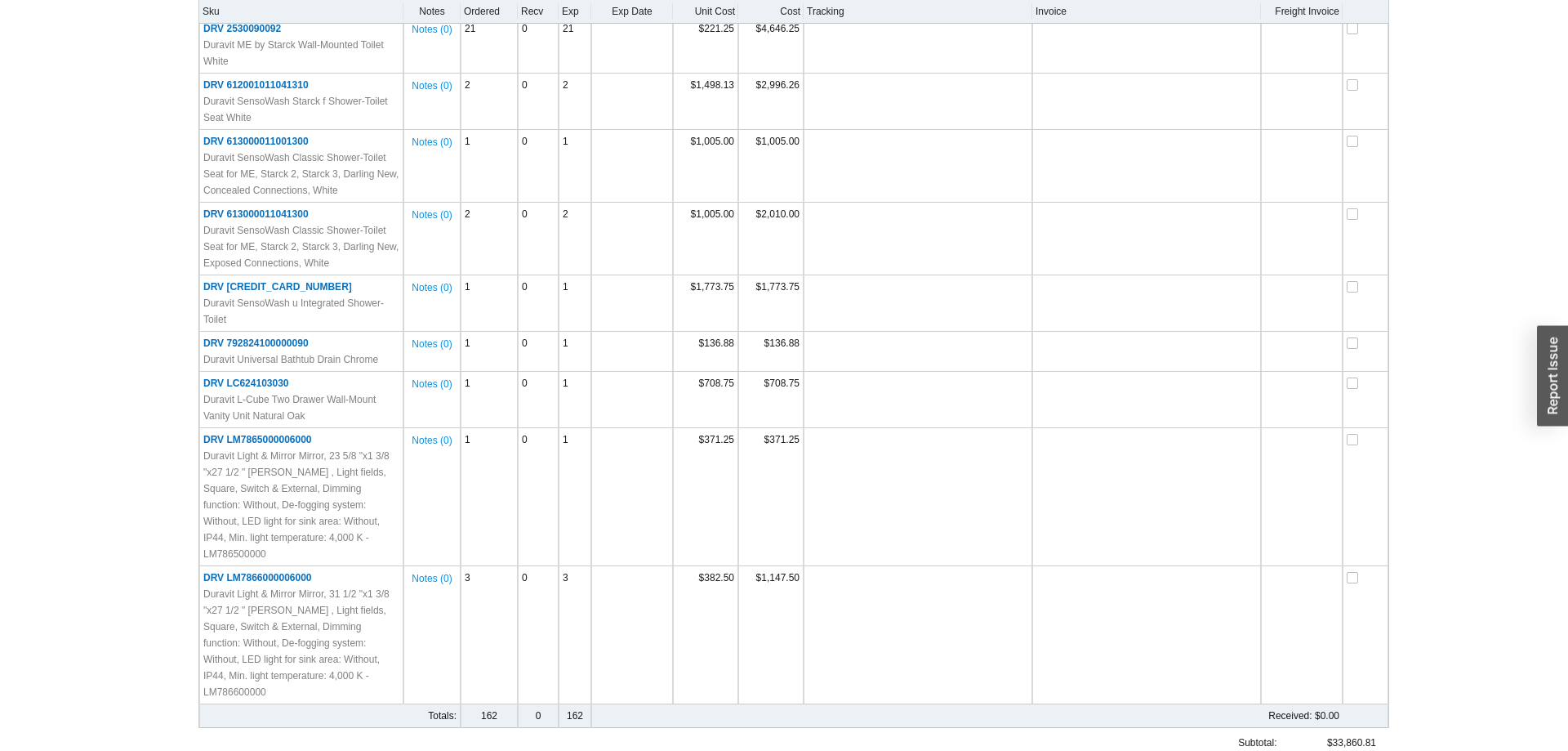 click on "Standard PO  # 982716 DURAVIT 888-387-2848 / orders@us.duravit.com Date: 7/15/25 1:44pm Purchase rep: tziporahj  Email/EDI  Print Notes ( 3 ) Email history (1) Ship To AS Bath 39 Progress Street Edison ,  NJ   08820 732-381-6930 Confirmed 7/16/2025  by  Fulcrum via  Automation Followup Vendor Order # A082301647 Shipping Account Free Freight Internal Note Instructions Sku Notes Ordered Recv Exp Exp Date Unit Cost Cost Tracking Invoice Freight Invoice                         DRV 0014170000   Duravit Installation Set Notes ( 0 ) 4 0 4 $61.88 $247.52 DRV 0020090000   Duravit ME by Starck Toilet Seat White Notes ( 0 ) 20 0 20 $75.00 $1,500.00 DRV 0020190000   Duravit ME by Starck Toilet Seat White Notes ( 0 ) 19 0 19 $105.00 $1,995.00 DRV 0020290000   Duravit ME by Starck Toilet Seat White Notes ( 0 ) 20 0 20 $60.00 $1,200.00 DRV 0050720000   Duravit Shower-Toilet Pre-Installation Set Notes ( 0 ) 2 0 2 $45.00 $90.00 DRV 0050760000   Duravit Space-Saving Siphon White Notes ( 0 ) 6 0 6 $60.00 $360.00" at bounding box center (784, -205) 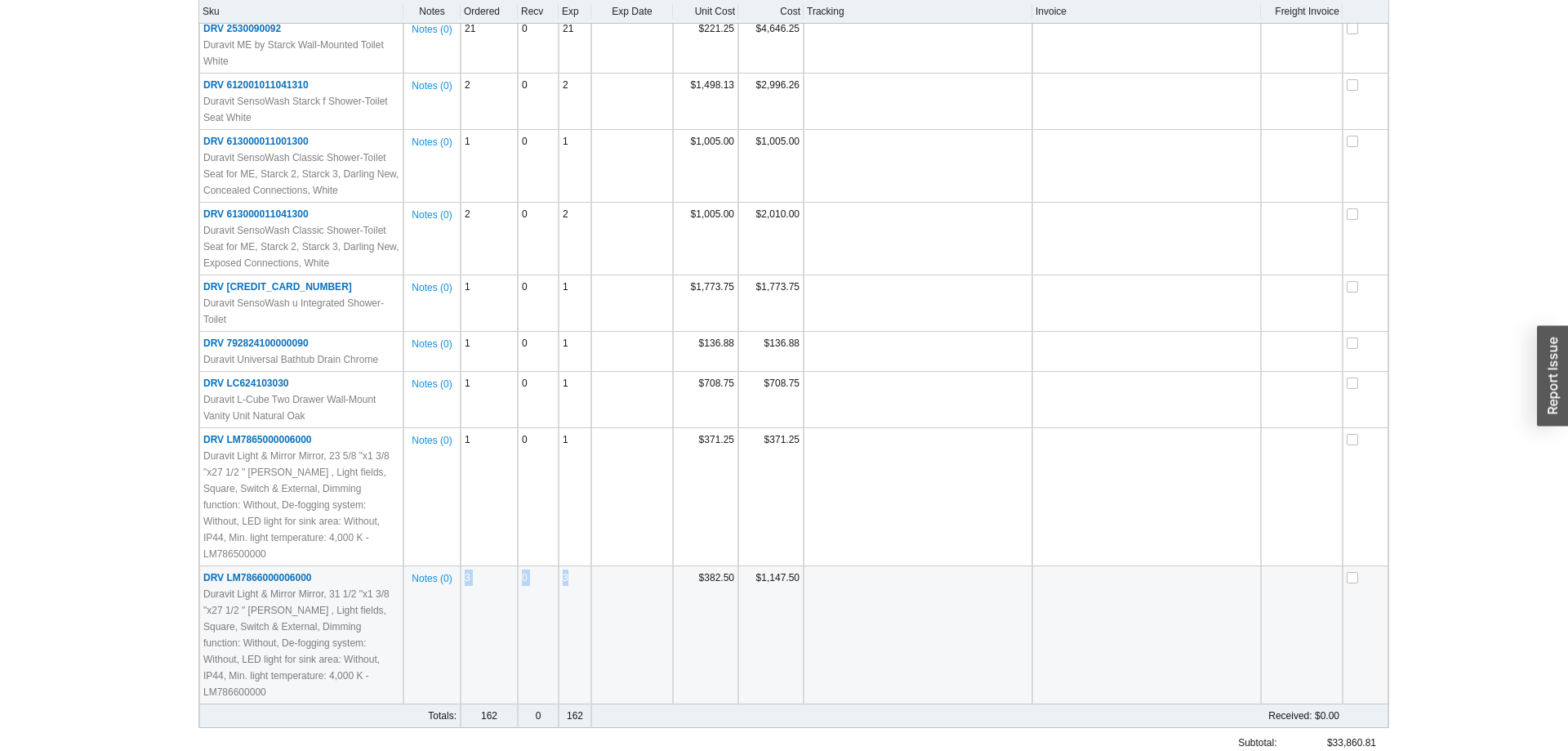 drag, startPoint x: 213, startPoint y: 538, endPoint x: 568, endPoint y: 574, distance: 356.82068 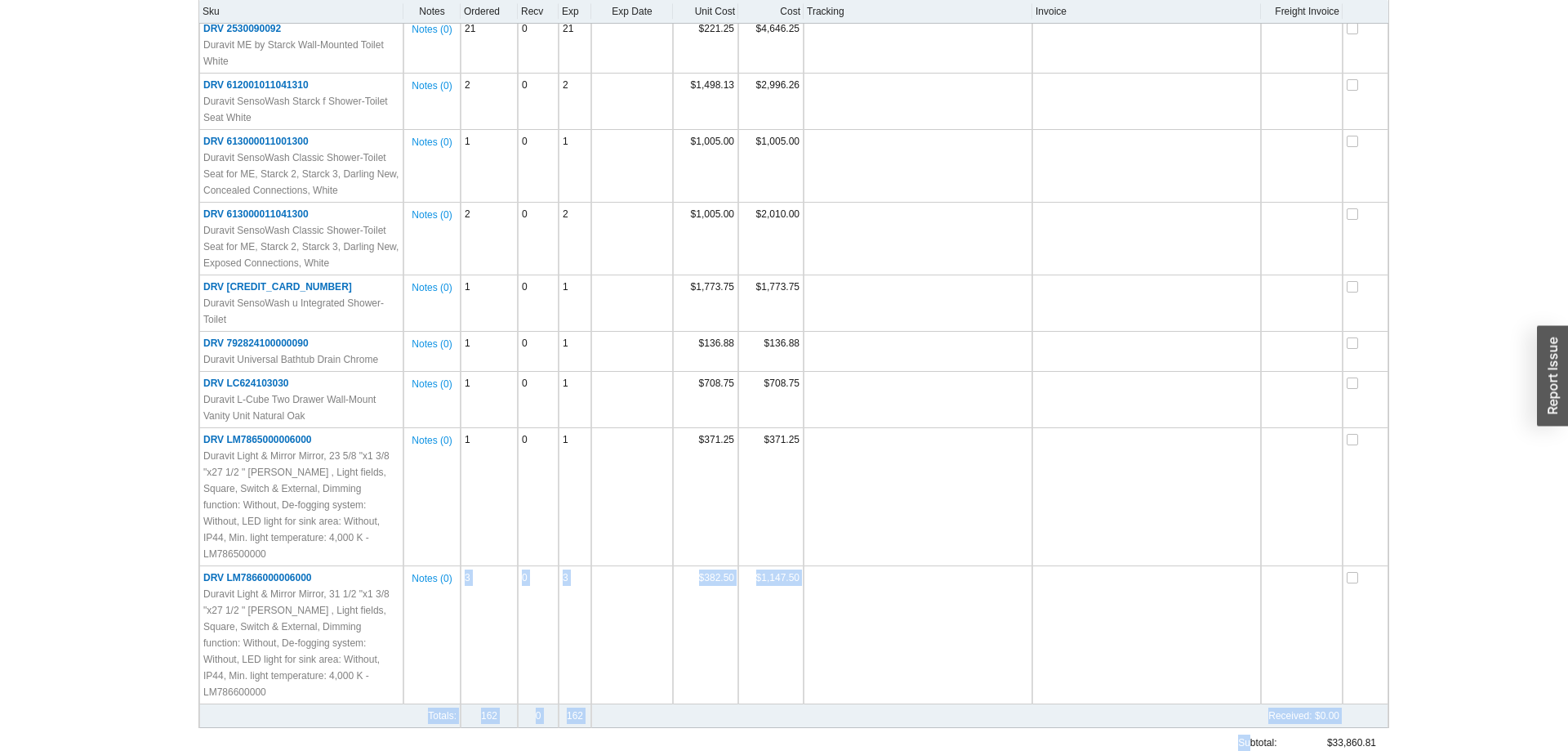 drag, startPoint x: 201, startPoint y: 527, endPoint x: 1249, endPoint y: 675, distance: 1058.3988 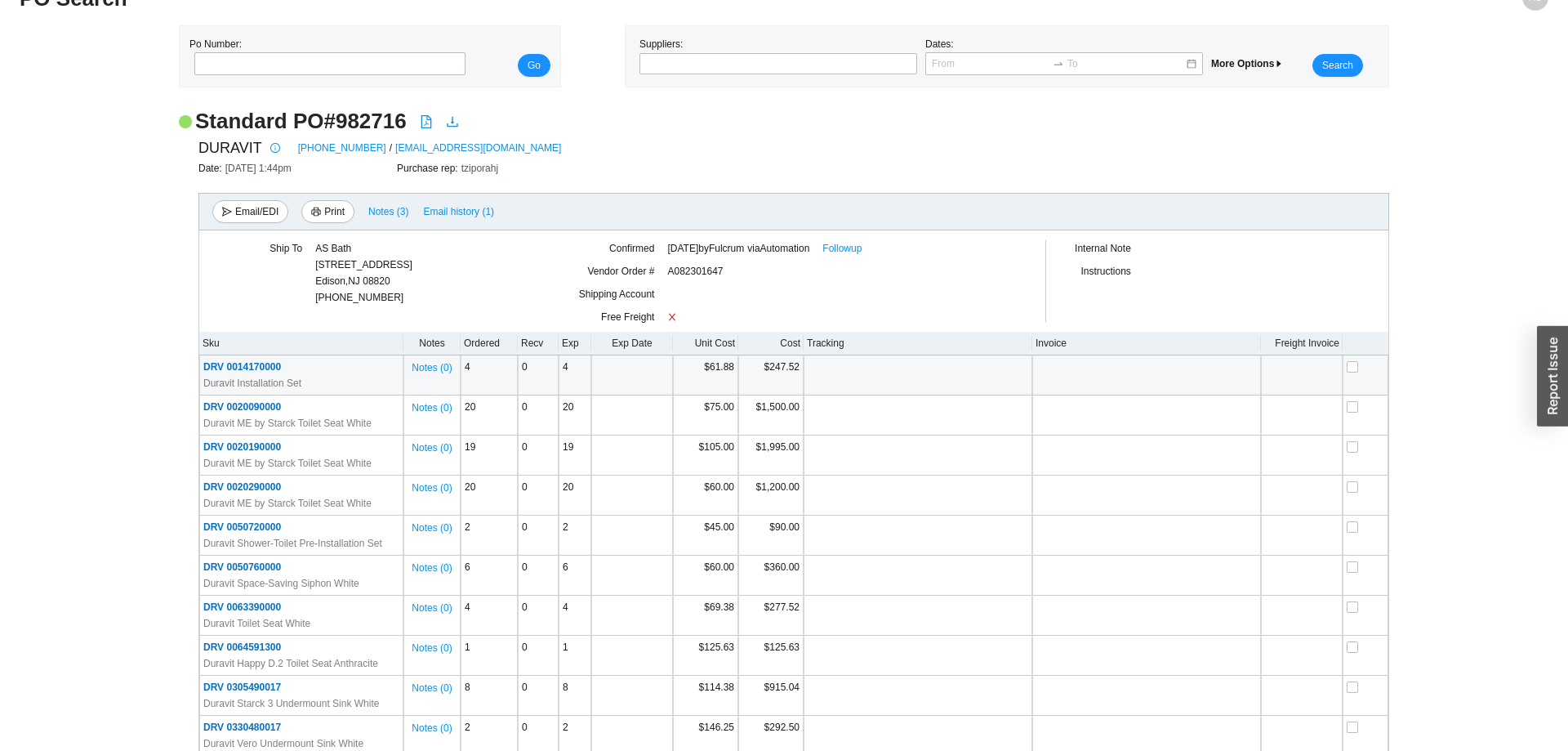 scroll, scrollTop: 0, scrollLeft: 0, axis: both 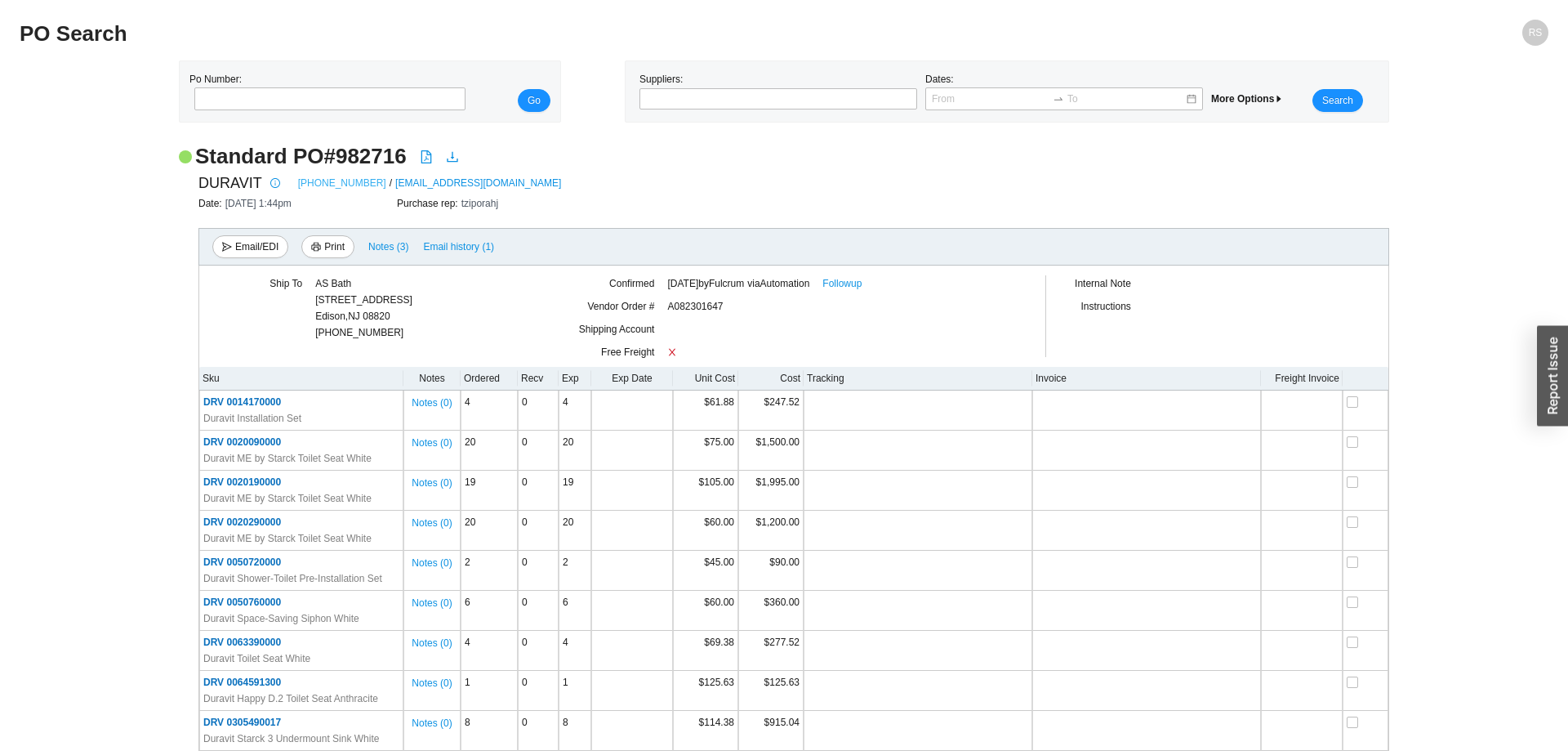 click on "888-387-2848" at bounding box center (342, 183) 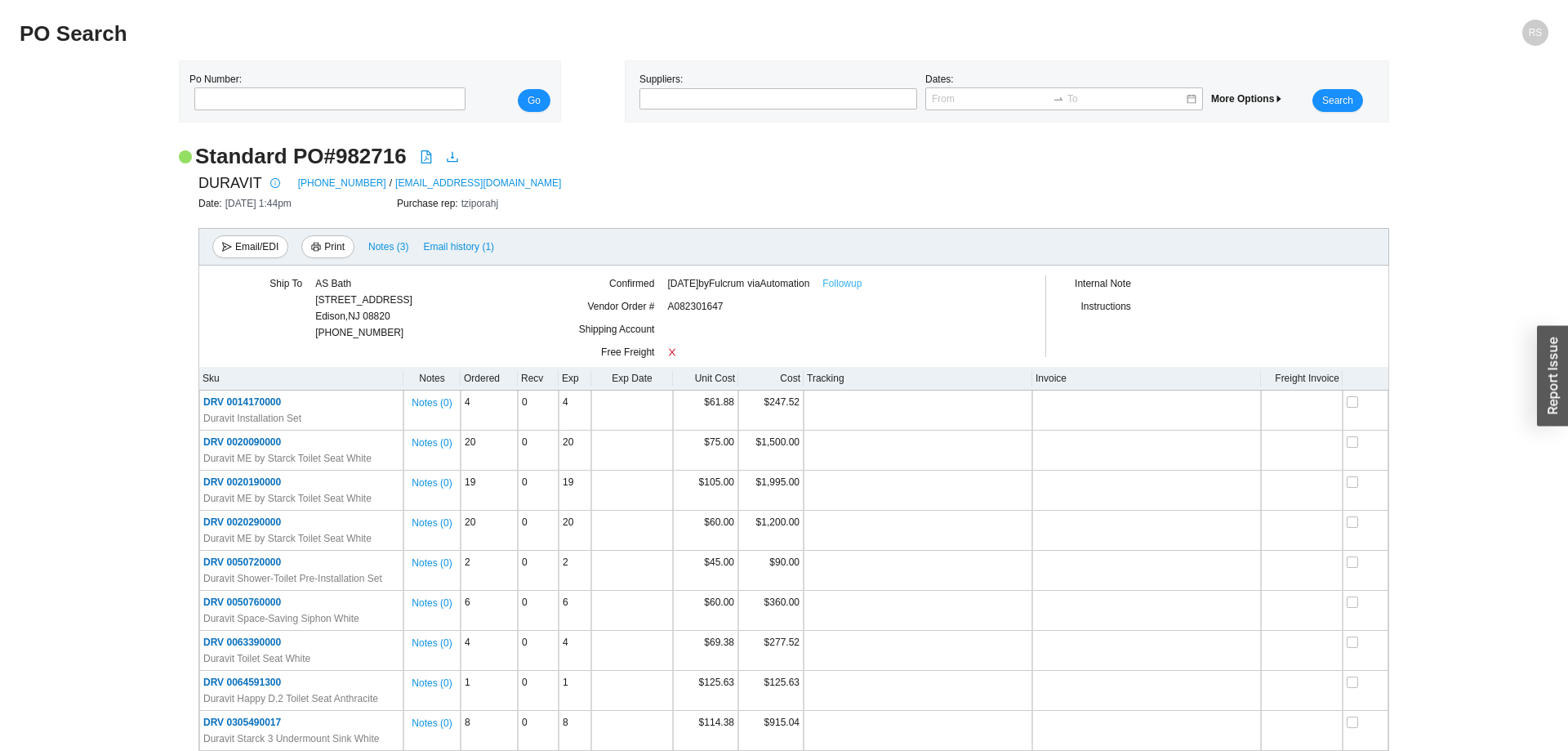 click on "Followup" at bounding box center (842, 284) 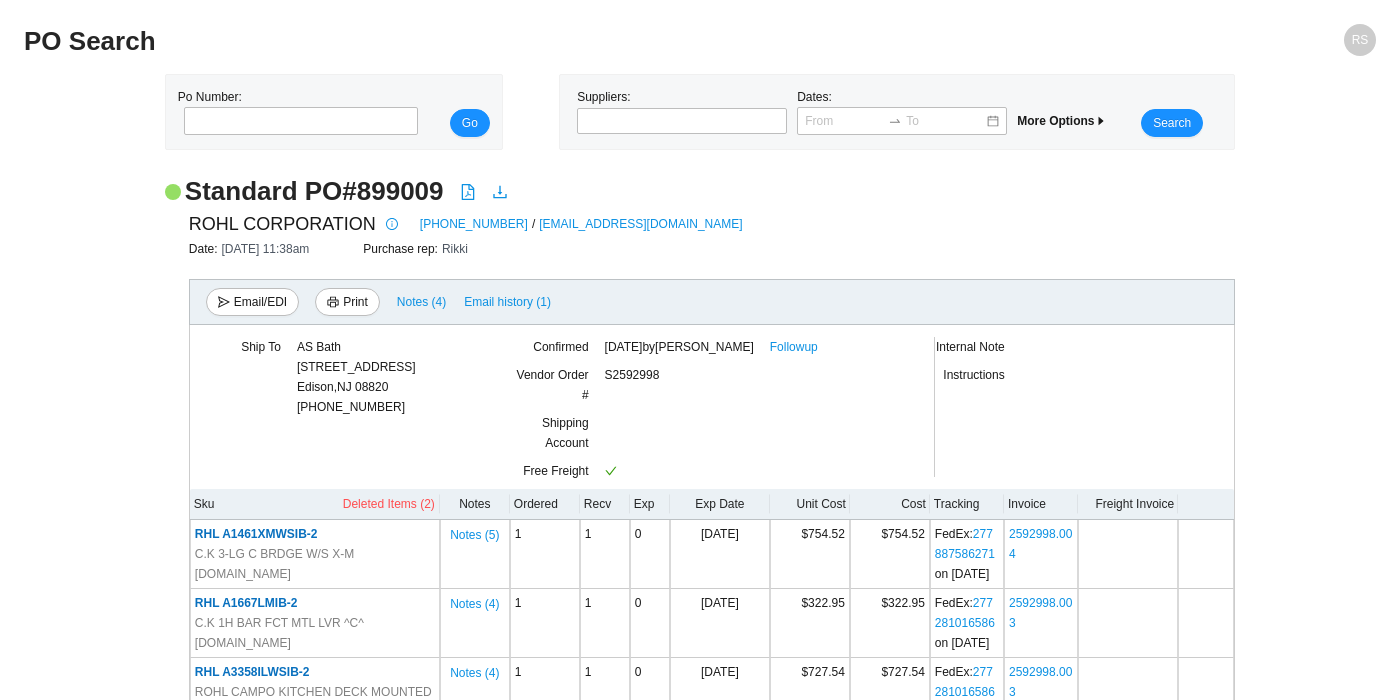 scroll, scrollTop: 0, scrollLeft: 0, axis: both 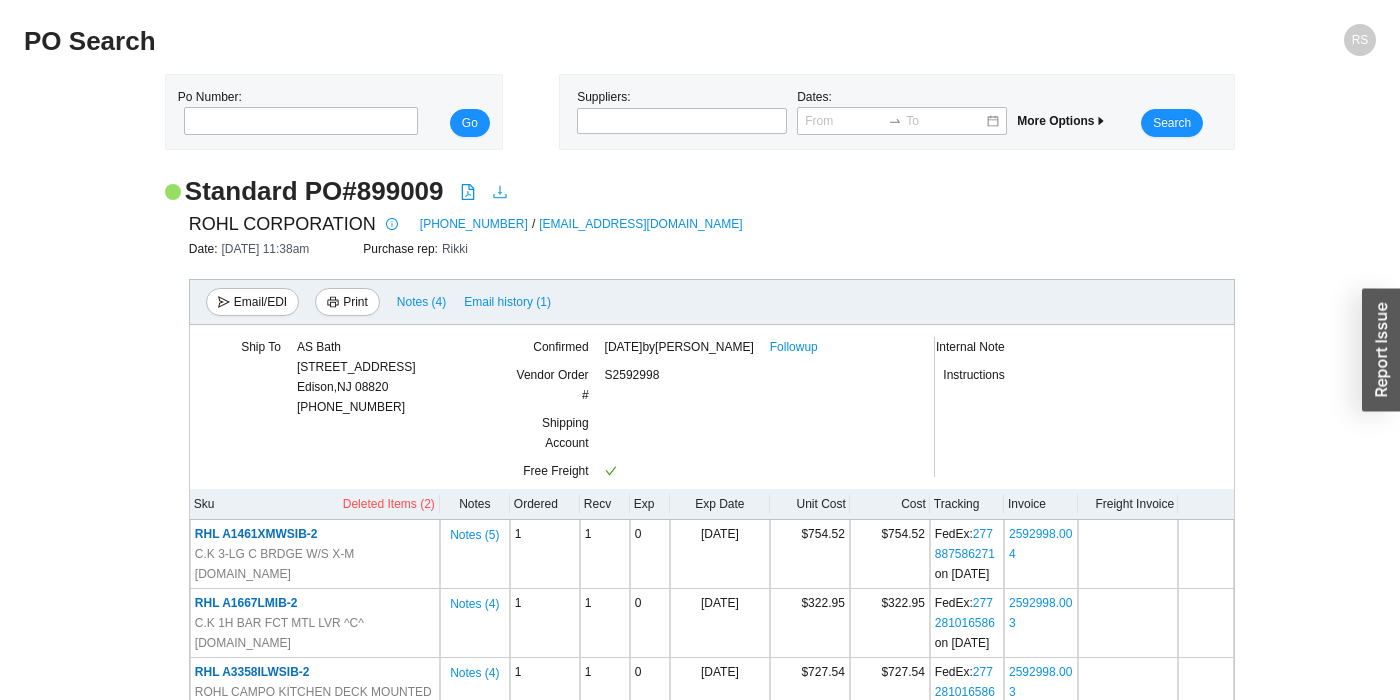 click 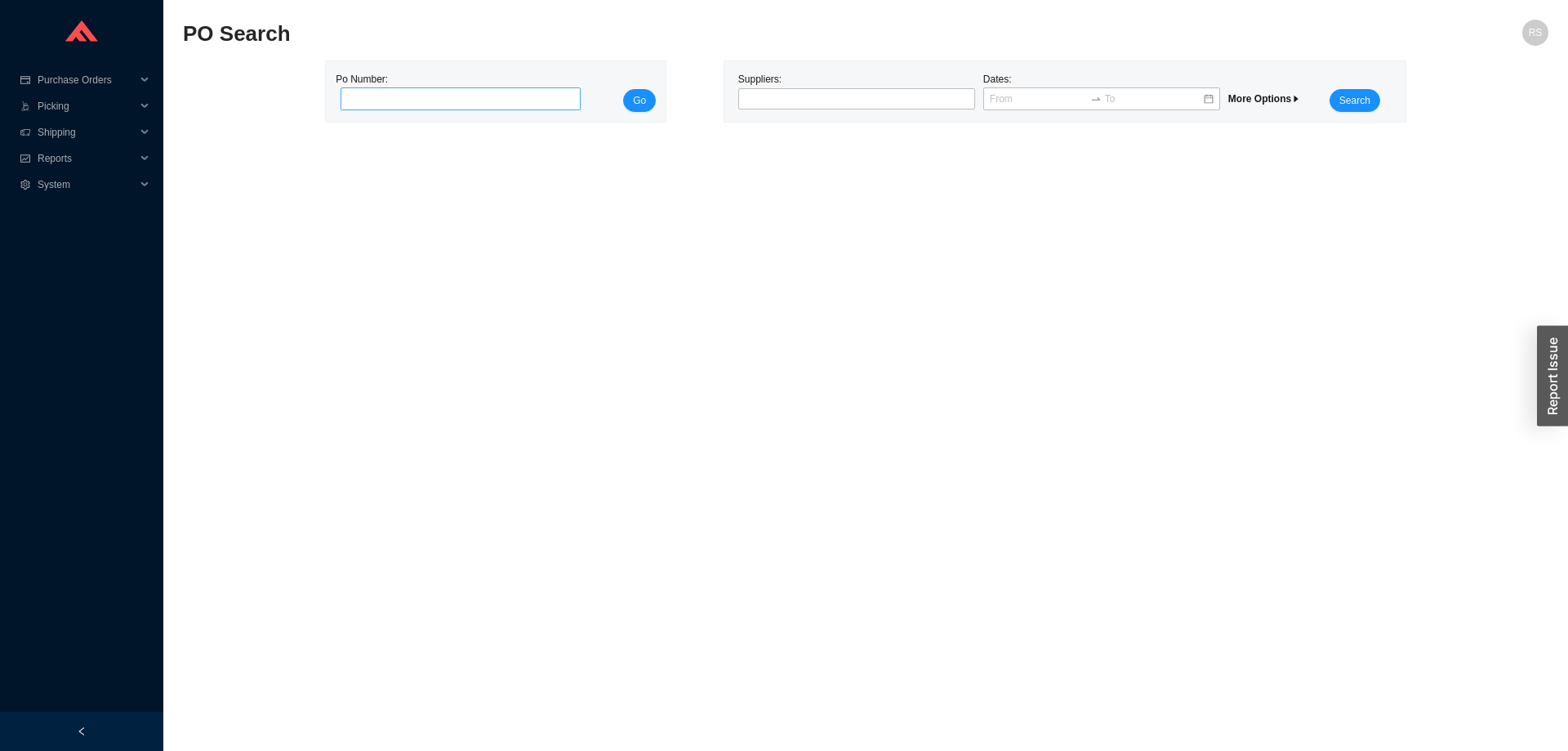 scroll, scrollTop: 0, scrollLeft: 0, axis: both 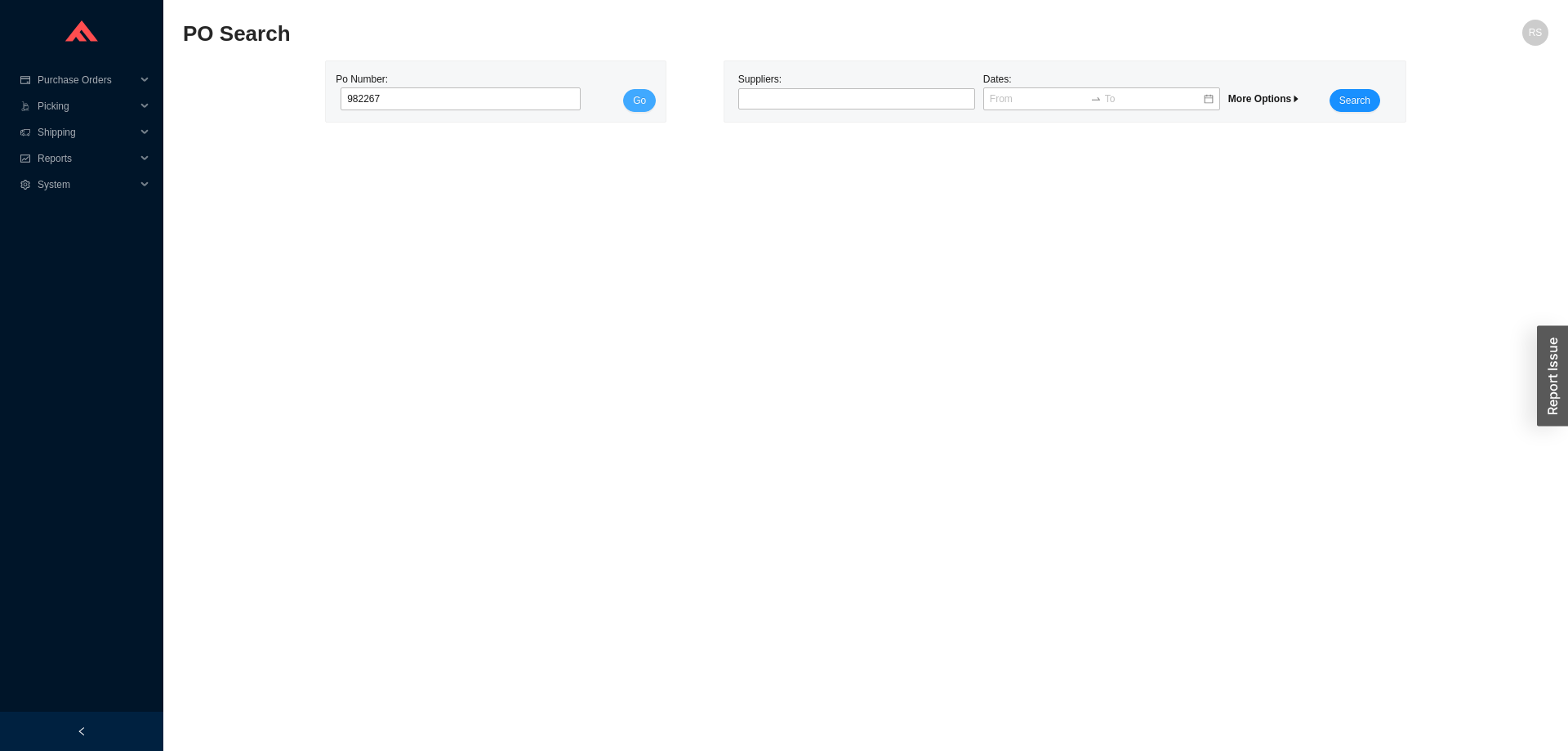 type on "982267" 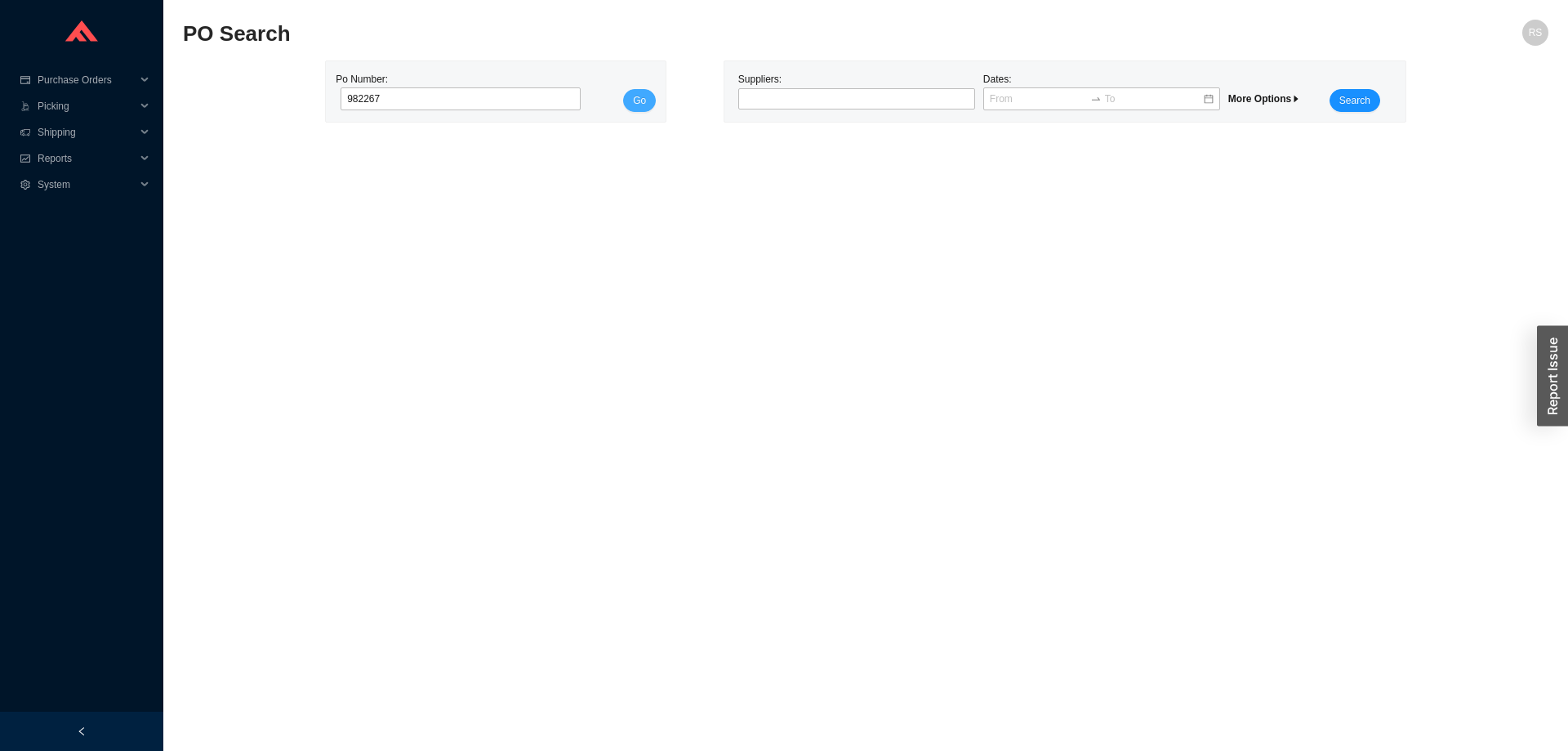 click on "Go" at bounding box center (639, 101) 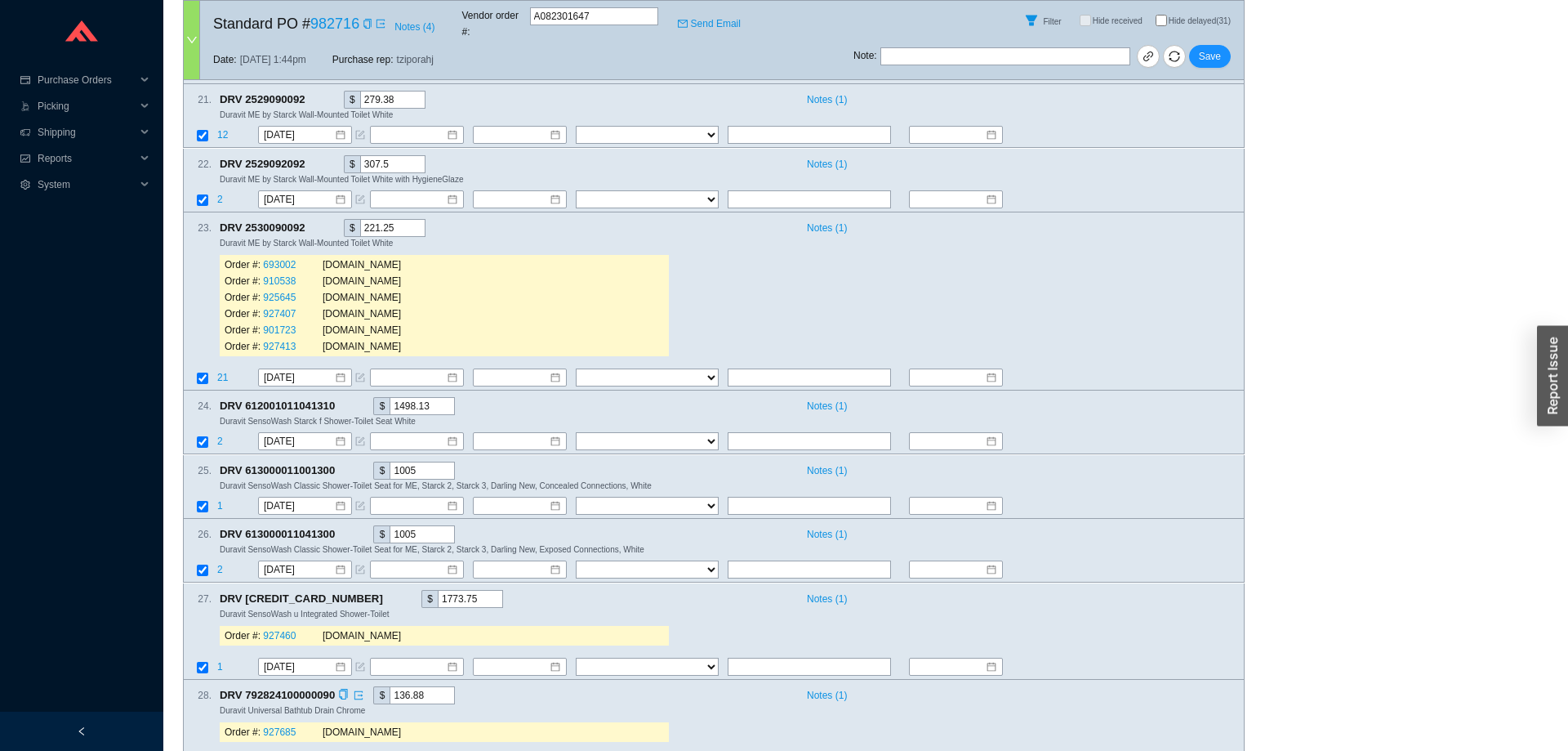 scroll, scrollTop: 3013, scrollLeft: 0, axis: vertical 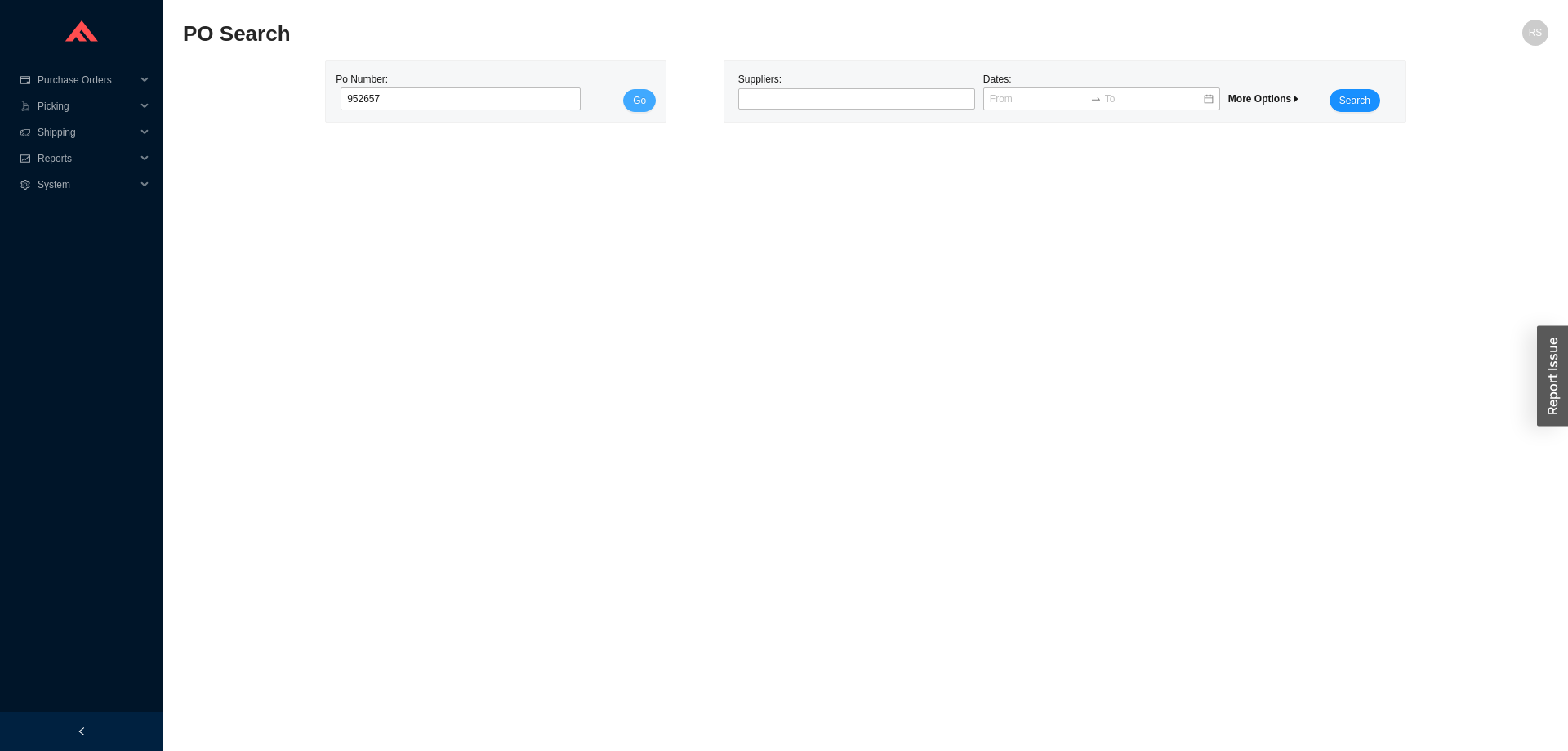 type on "952657" 